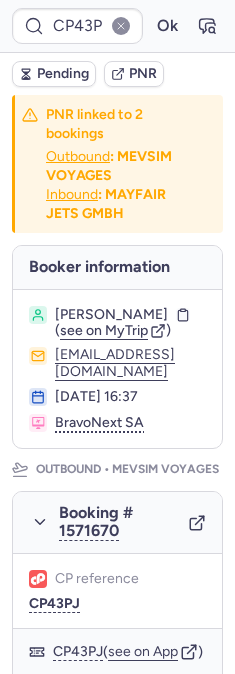 scroll, scrollTop: 0, scrollLeft: 0, axis: both 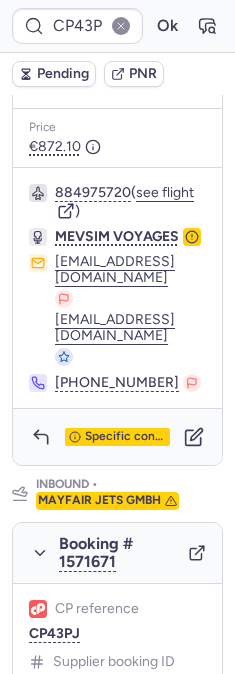 click on "Specific conditions" at bounding box center (117, 437) 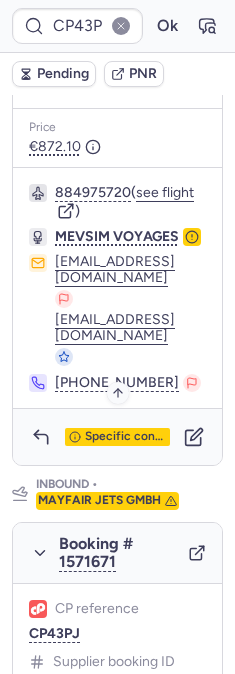 click on "Specific conditions" at bounding box center (125, 437) 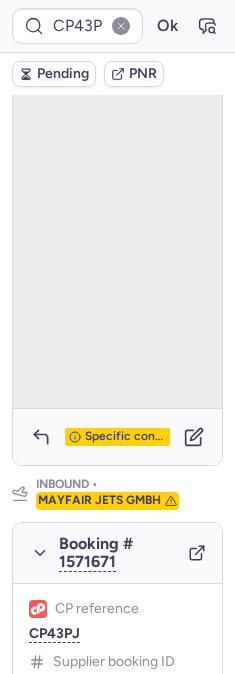 scroll, scrollTop: 383, scrollLeft: 0, axis: vertical 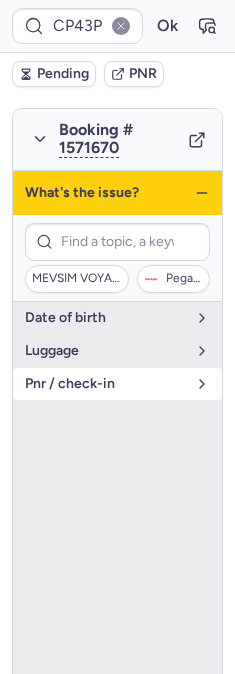click on "pnr / check-in" at bounding box center [105, 384] 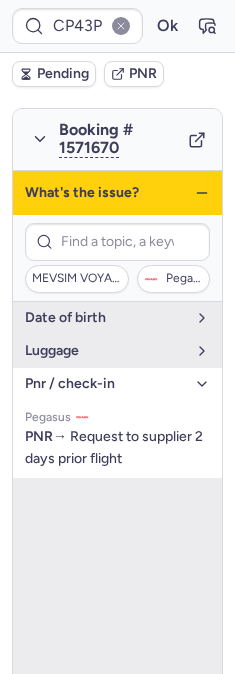 click 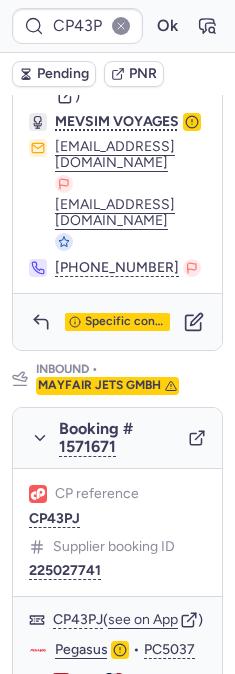 scroll, scrollTop: 938, scrollLeft: 0, axis: vertical 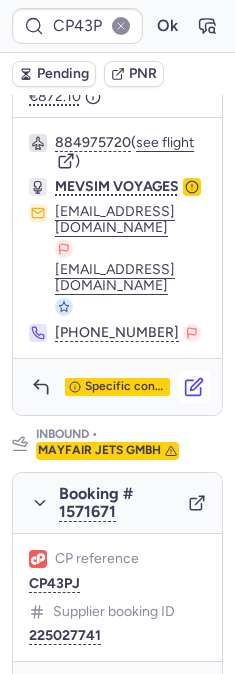 click 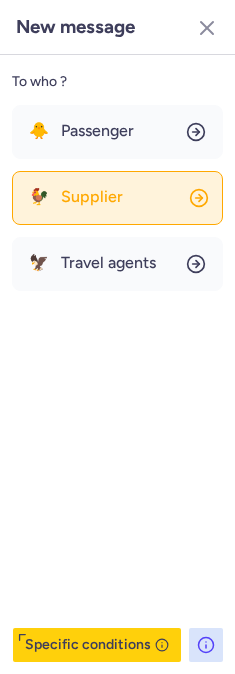 click on "🐓 Supplier" 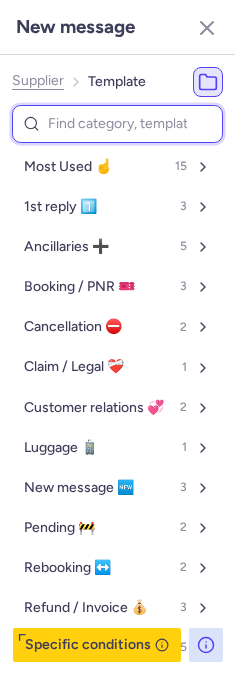 drag, startPoint x: 101, startPoint y: 132, endPoint x: 90, endPoint y: 138, distance: 12.529964 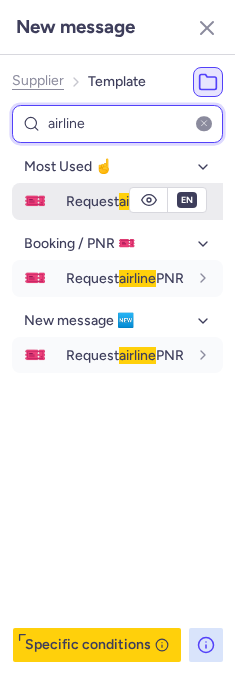 type on "airline" 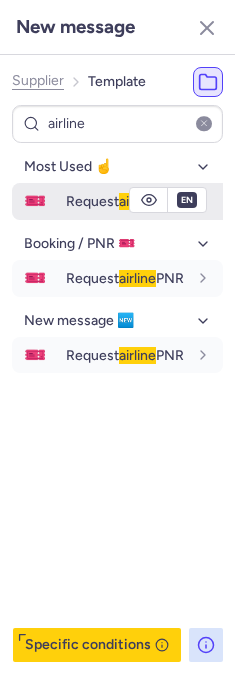 click on "🎫" at bounding box center [35, 201] 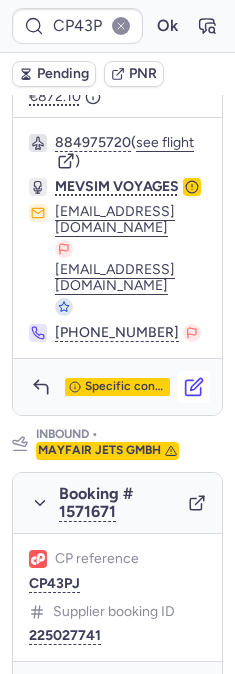 click 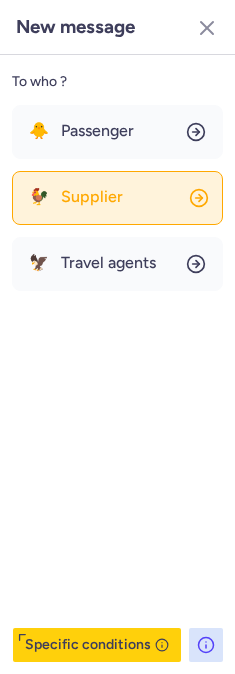 click on "🐓 Supplier" 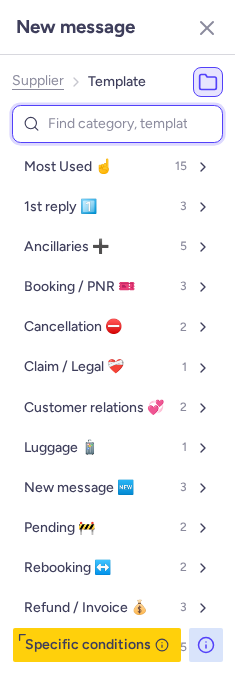 click at bounding box center (117, 124) 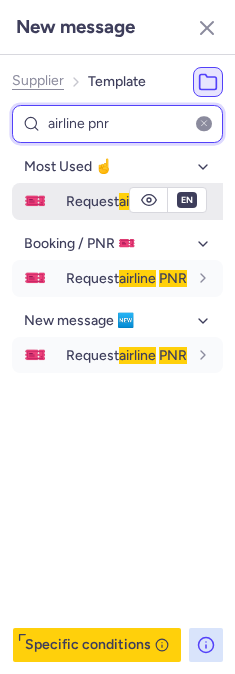 type on "airline pnr" 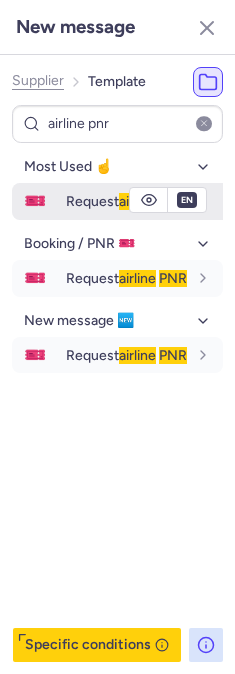 click on "en" at bounding box center [187, 200] 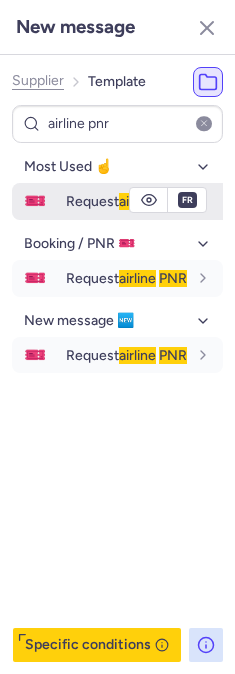 click on "Request  airline   PNR" at bounding box center [126, 201] 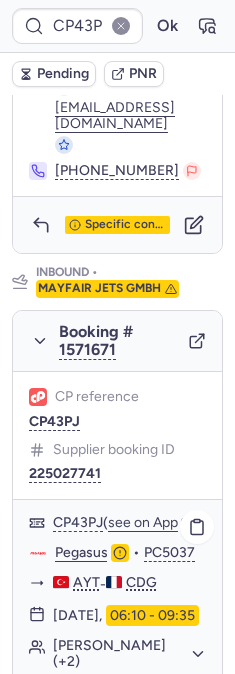 scroll, scrollTop: 1049, scrollLeft: 0, axis: vertical 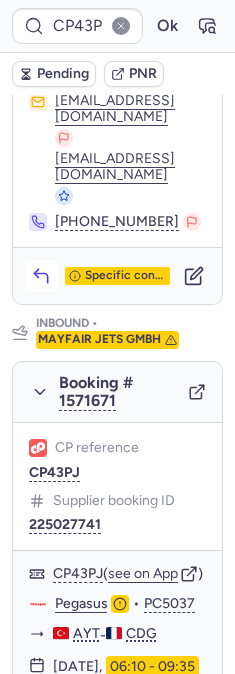 click at bounding box center [41, 276] 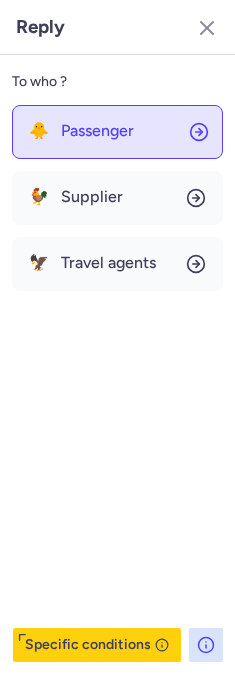 click on "🐥 Passenger" 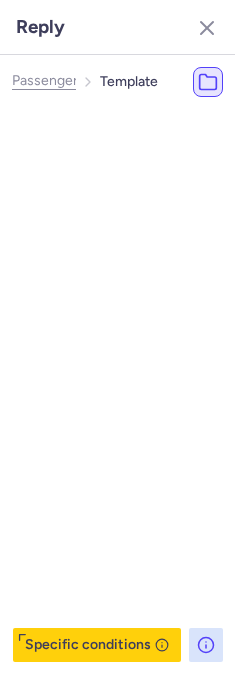 click on "🐥 Passenger" 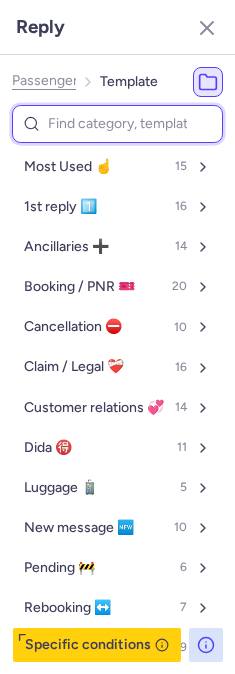 click at bounding box center (117, 124) 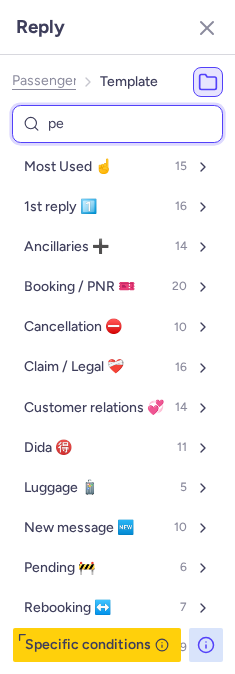 type on "pen" 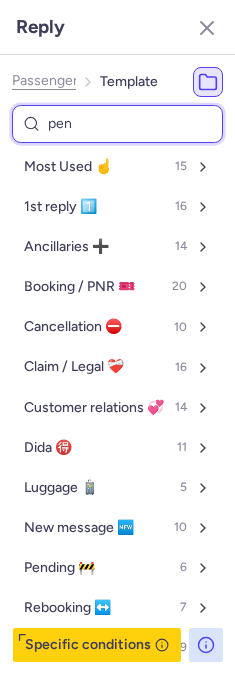 select on "en" 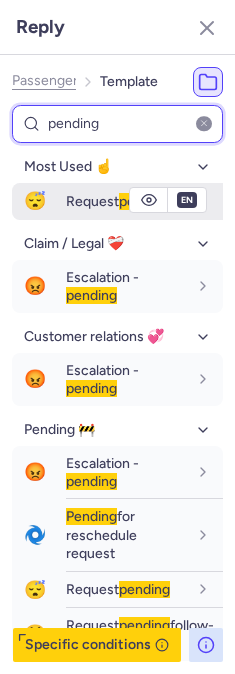 type on "pending" 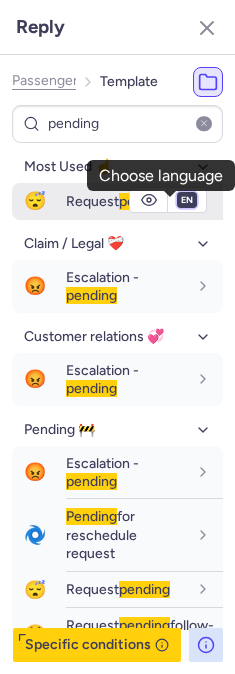 click on "fr en de nl pt es it ru" at bounding box center [187, 200] 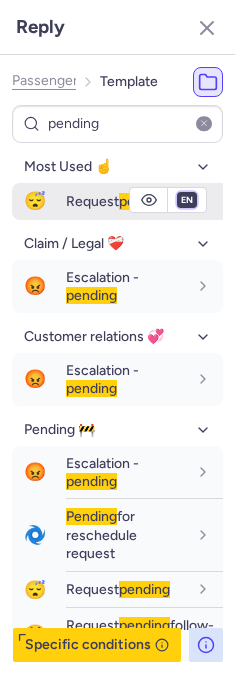 select on "fr" 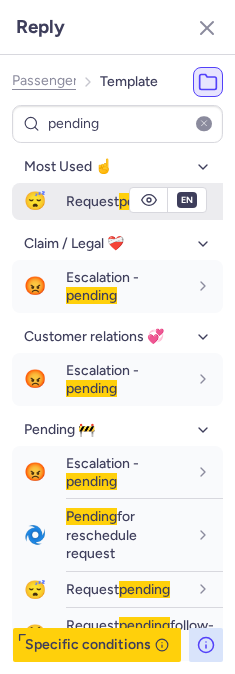 click on "fr en de nl pt es it ru" at bounding box center (187, 200) 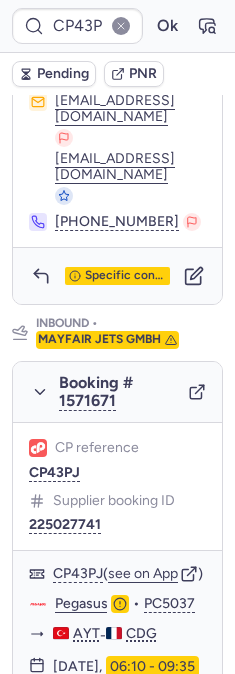 click on "Pending" at bounding box center (63, 74) 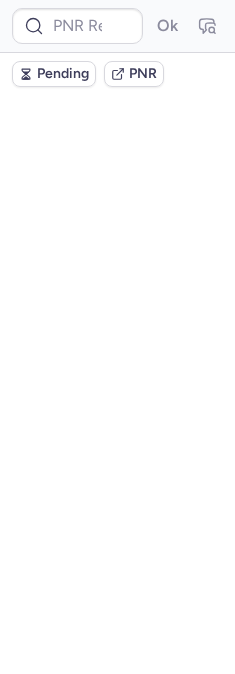 scroll, scrollTop: 0, scrollLeft: 0, axis: both 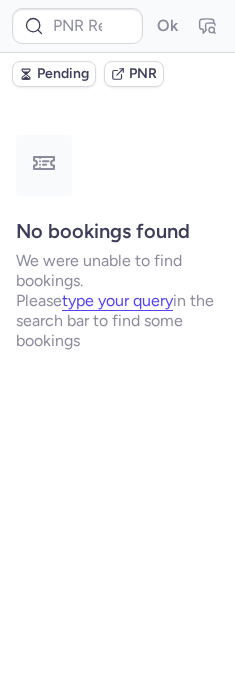 type on "CPMQET" 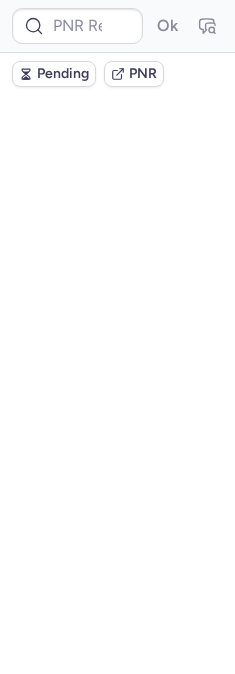 scroll, scrollTop: 0, scrollLeft: 0, axis: both 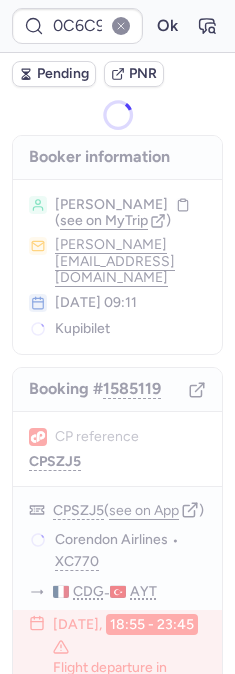 type on "CPSZJ5" 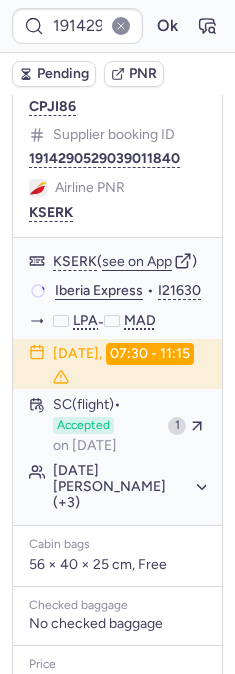 scroll, scrollTop: 351, scrollLeft: 0, axis: vertical 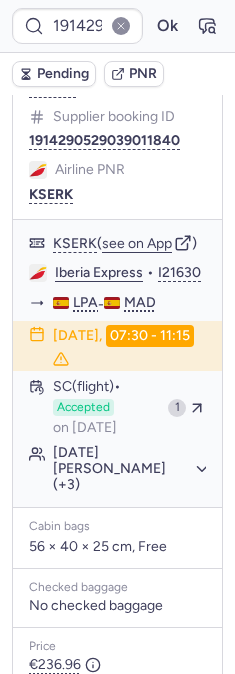 type on "CP43PJ" 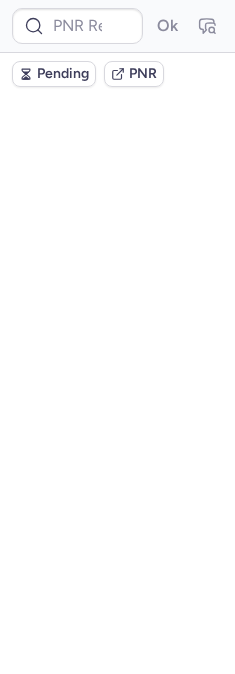 scroll, scrollTop: 0, scrollLeft: 0, axis: both 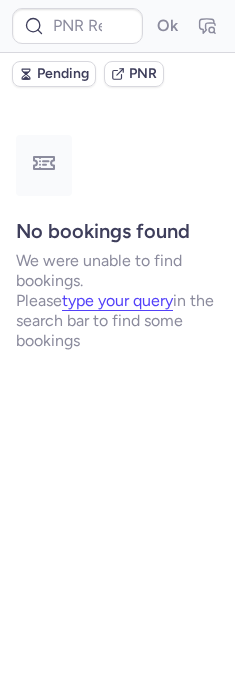 type on "DT1749505386819141" 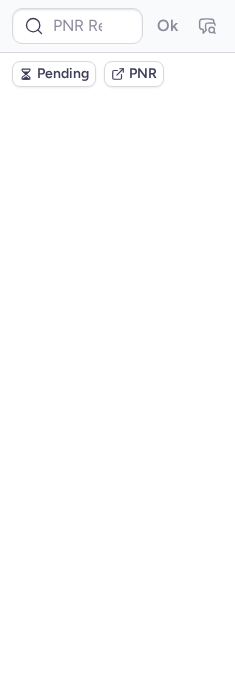 scroll, scrollTop: 0, scrollLeft: 0, axis: both 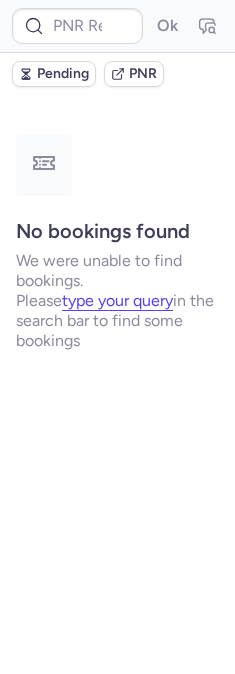 type on "CPJJRK" 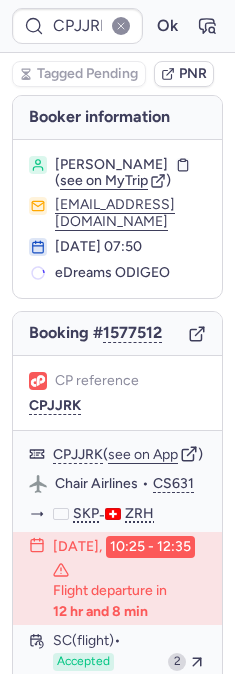 type on "CPBI9W" 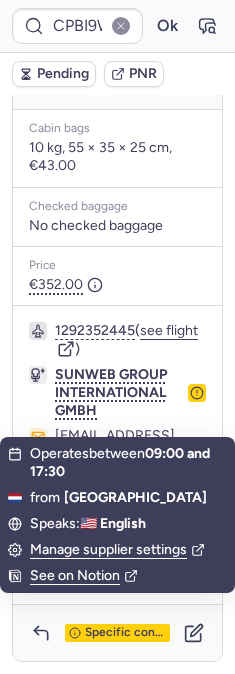 scroll, scrollTop: 782, scrollLeft: 0, axis: vertical 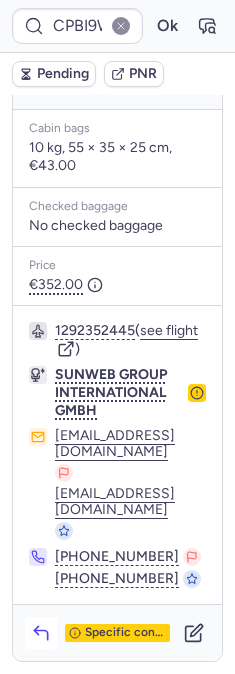 click 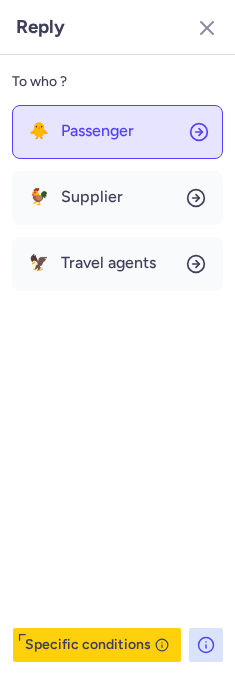 click on "Passenger" at bounding box center [97, 131] 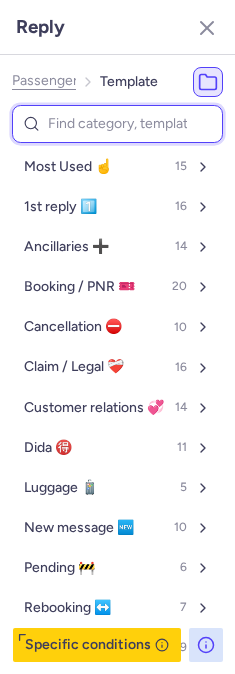 click at bounding box center [117, 124] 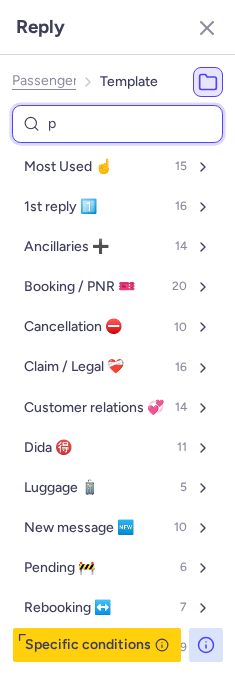 type on "pn" 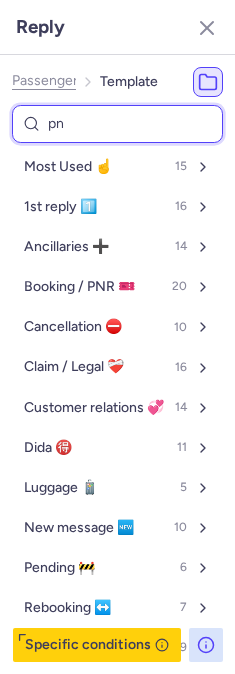 select on "en" 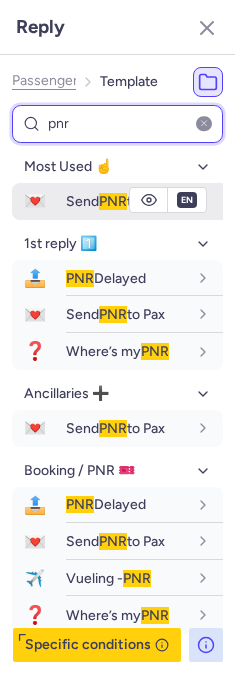 type on "pnr" 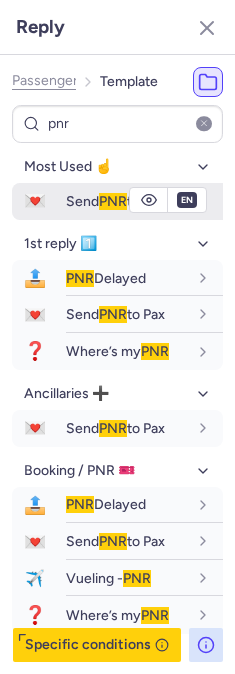 click on "Send  PNR  to Pax" at bounding box center [115, 201] 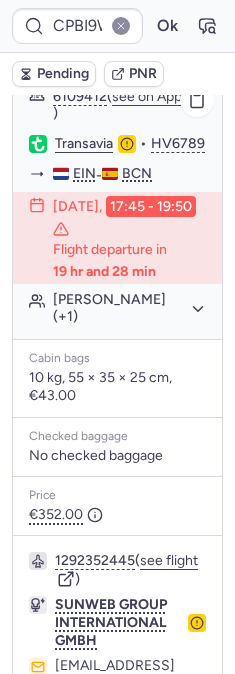 scroll, scrollTop: 448, scrollLeft: 0, axis: vertical 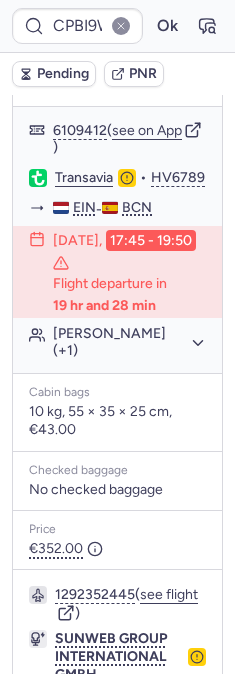 click on "6109412" at bounding box center (56, 82) 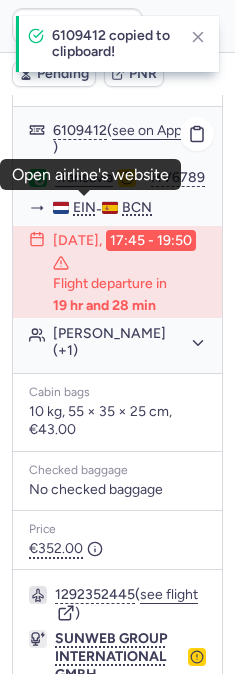 click on "Transavia" 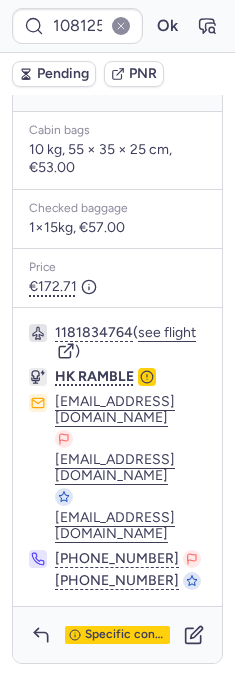 scroll, scrollTop: 723, scrollLeft: 0, axis: vertical 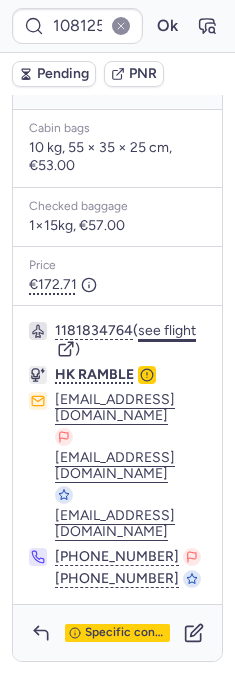click on "see flight" 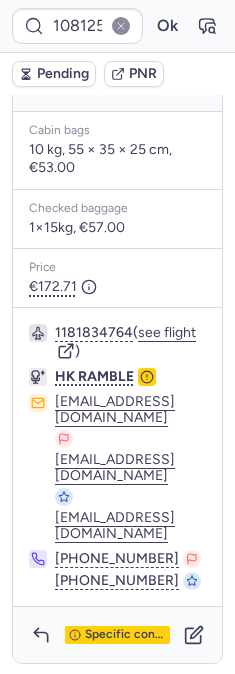 scroll, scrollTop: 279, scrollLeft: 0, axis: vertical 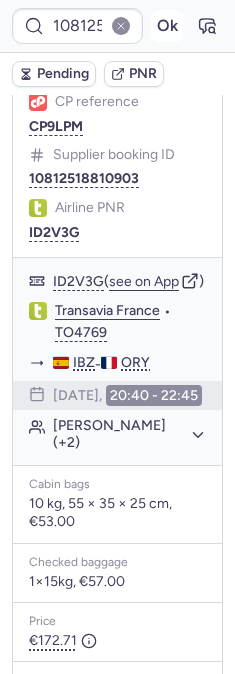 click on "Ok" at bounding box center [167, 26] 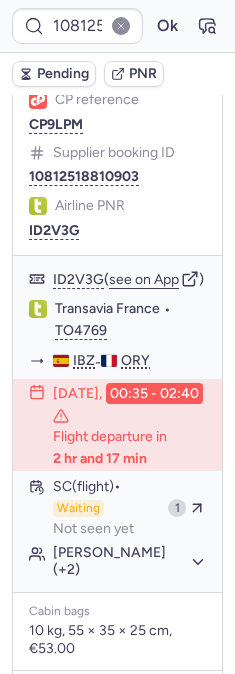scroll, scrollTop: 279, scrollLeft: 0, axis: vertical 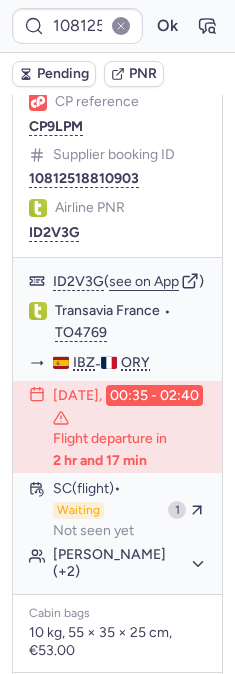 type on "CPJJRK" 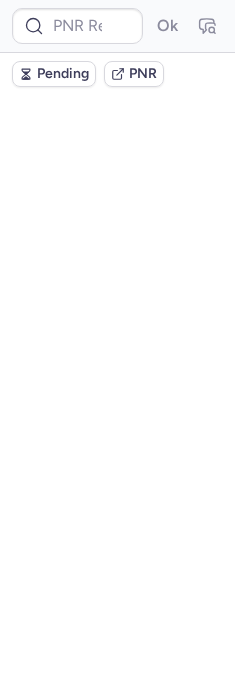 scroll, scrollTop: 0, scrollLeft: 0, axis: both 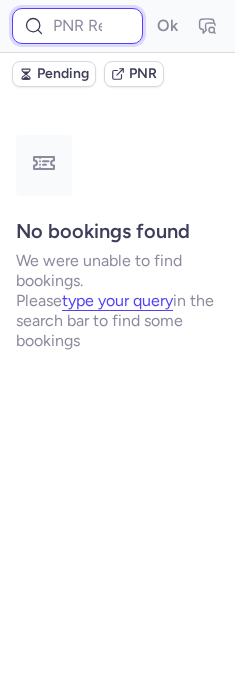 click at bounding box center [77, 26] 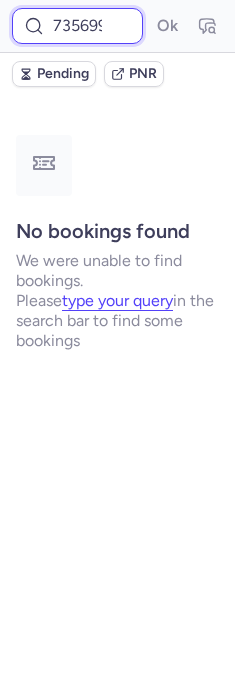 scroll, scrollTop: 0, scrollLeft: 14, axis: horizontal 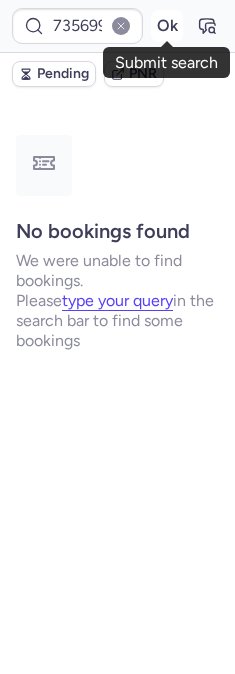 click on "Ok" at bounding box center (167, 26) 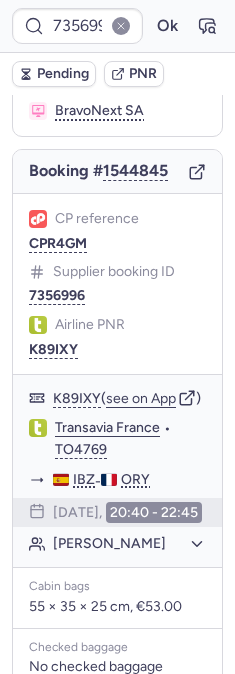 scroll, scrollTop: 222, scrollLeft: 0, axis: vertical 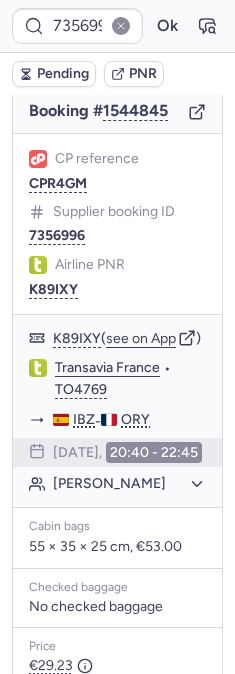 type on "CPJJRK" 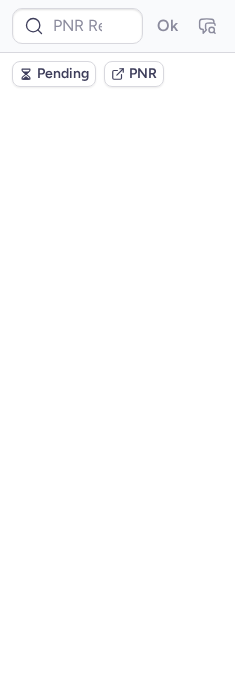 scroll, scrollTop: 0, scrollLeft: 0, axis: both 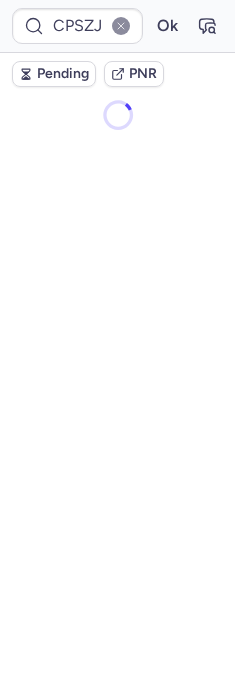 type on "CPMQET" 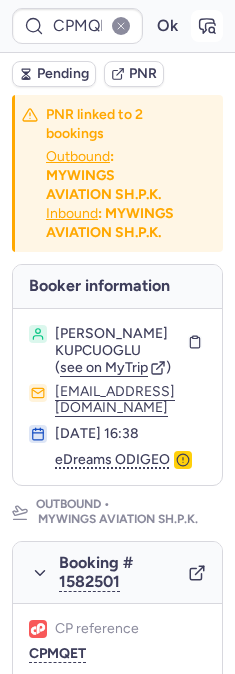 click 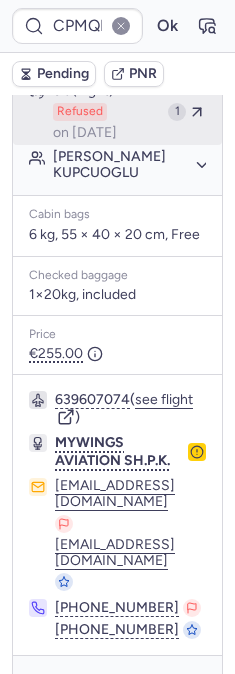 scroll, scrollTop: 777, scrollLeft: 0, axis: vertical 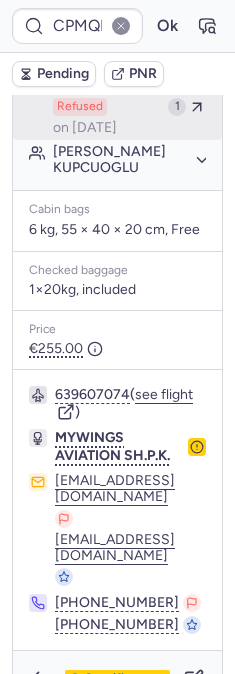 click on "on Jul 12, 2025" at bounding box center (85, 128) 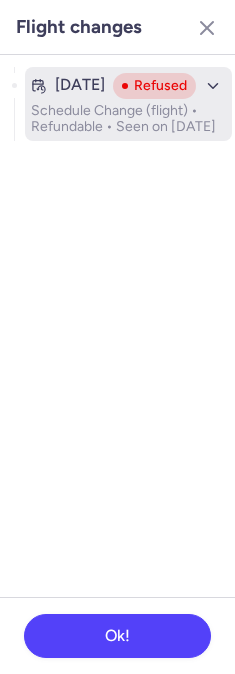 click on "Schedule Change (flight) • Refundable • Seen on Jul 12, 2025" at bounding box center [128, 119] 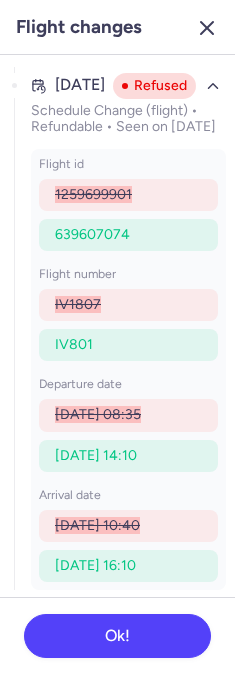 click 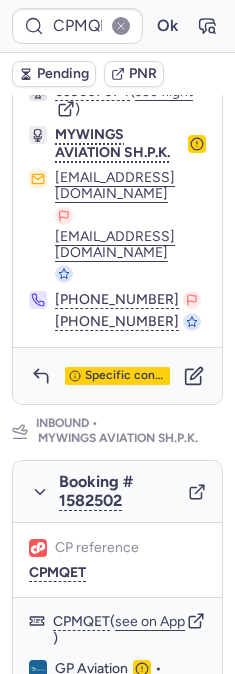 scroll, scrollTop: 1111, scrollLeft: 0, axis: vertical 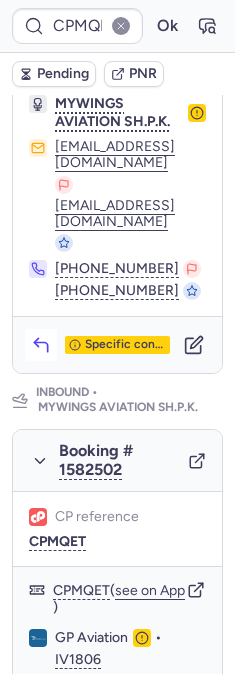 click 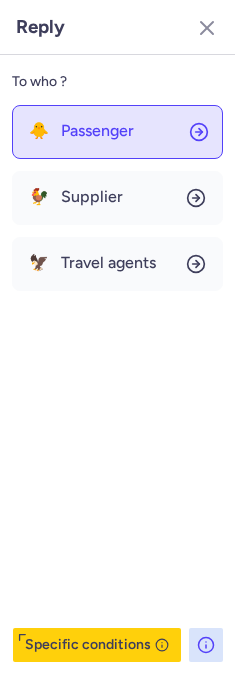 click on "Passenger" at bounding box center (97, 131) 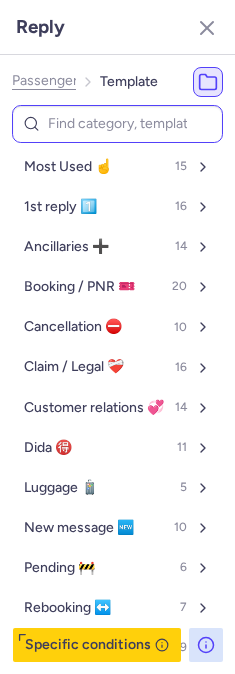 click at bounding box center [117, 124] 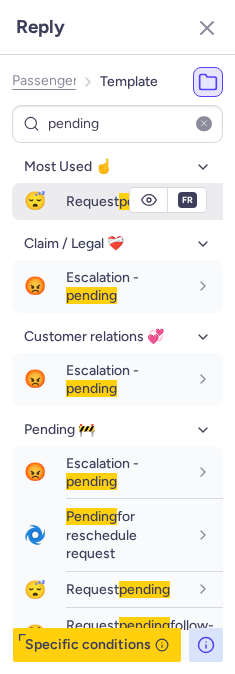 type on "pending" 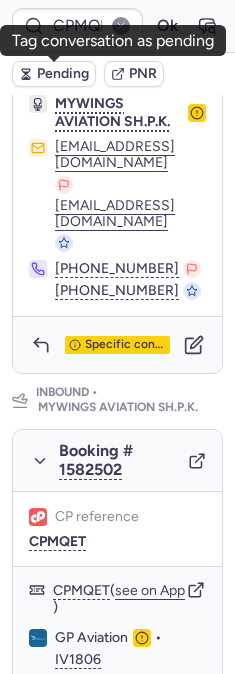 click on "Pending" at bounding box center (63, 74) 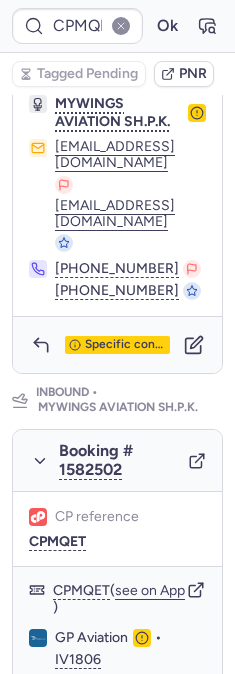 type on "CPJJRK" 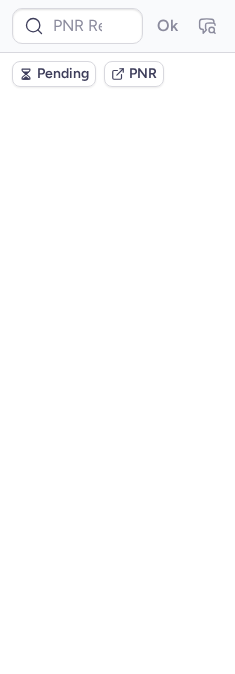scroll, scrollTop: 0, scrollLeft: 0, axis: both 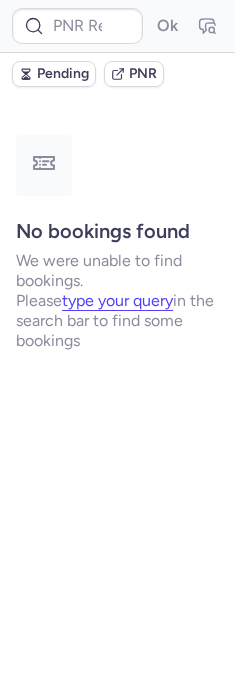 type on "CPUSHW" 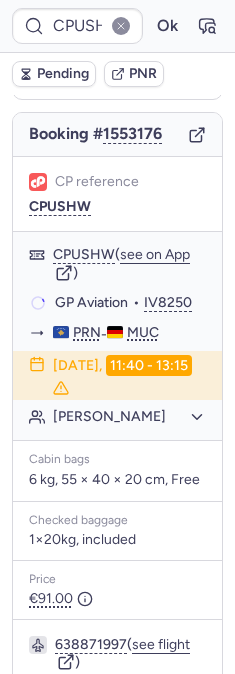 scroll, scrollTop: 222, scrollLeft: 0, axis: vertical 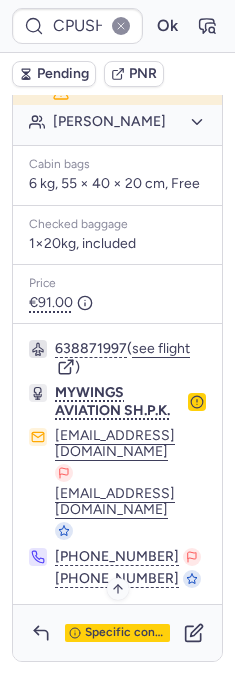 click on "Specific conditions" at bounding box center (117, 633) 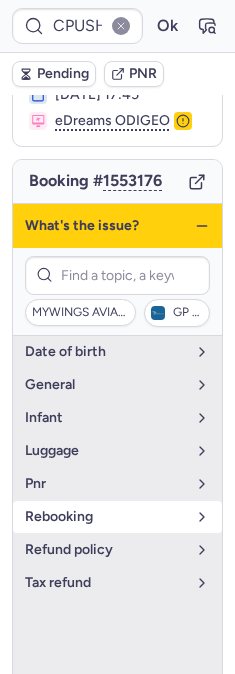 click on "rebooking" at bounding box center (117, 517) 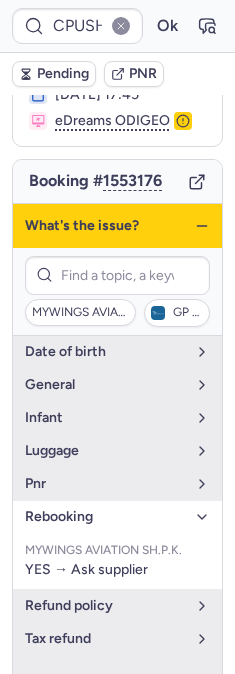 click 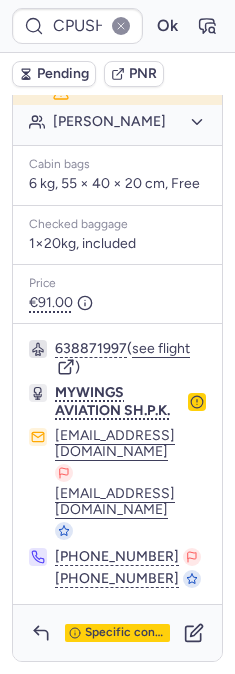 scroll, scrollTop: 576, scrollLeft: 0, axis: vertical 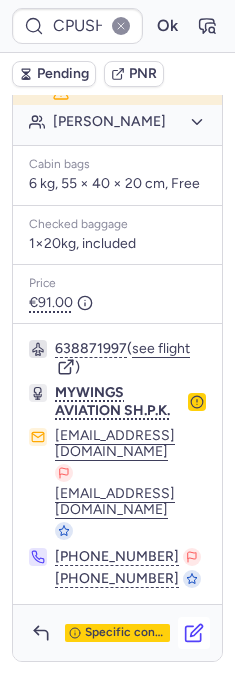 click 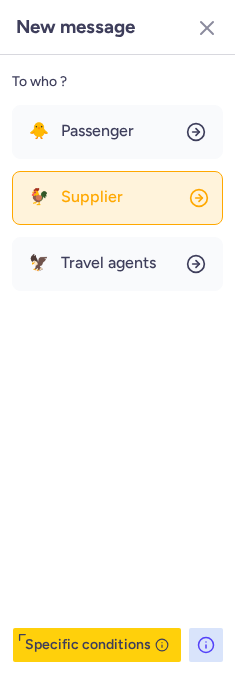 click on "🐓 Supplier" 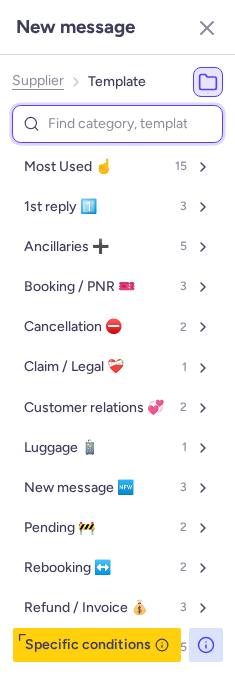 click at bounding box center [117, 124] 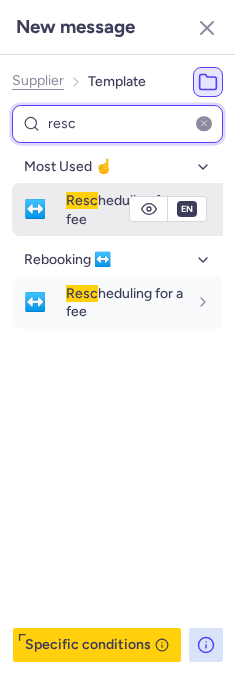 type on "resc" 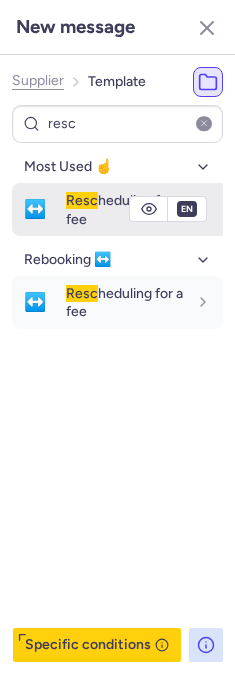 click on "Resc heduling for a fee" at bounding box center (124, 209) 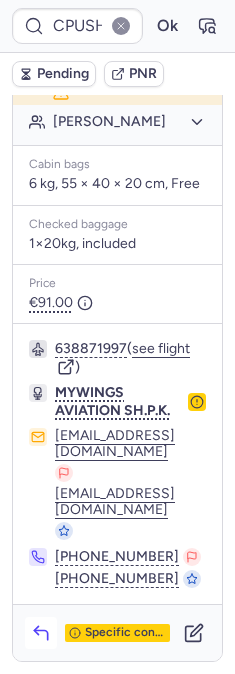 click 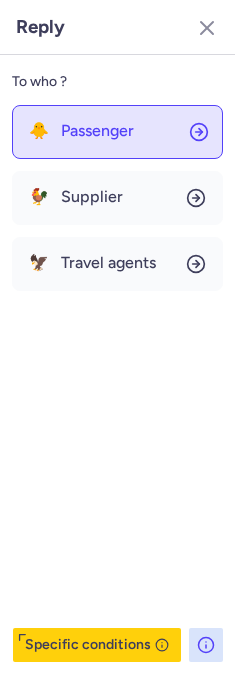 click on "Passenger" at bounding box center [97, 131] 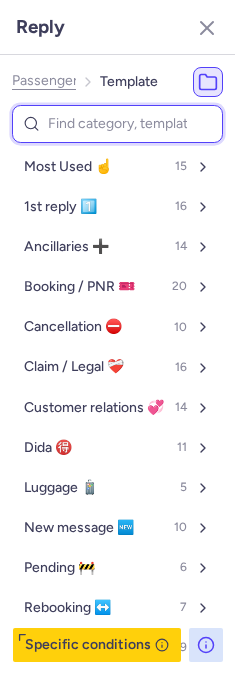drag, startPoint x: 105, startPoint y: 136, endPoint x: 104, endPoint y: 119, distance: 17.029387 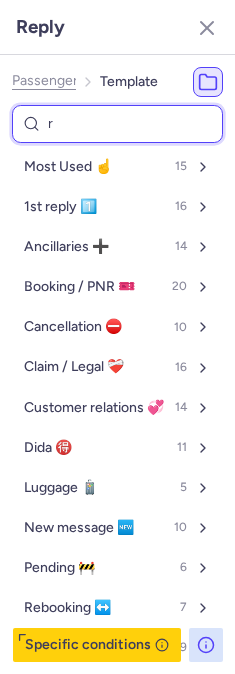type on "re" 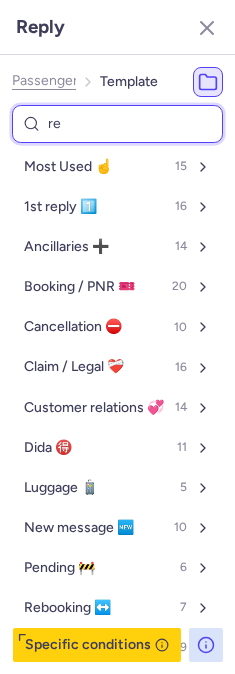 select on "en" 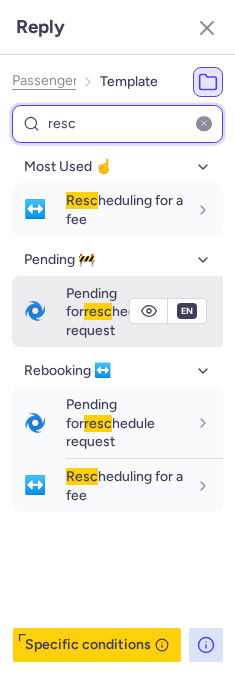 type on "resc" 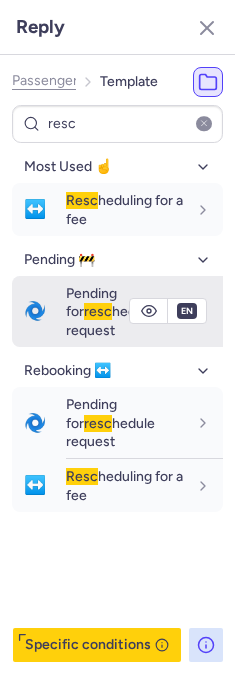 click on "resc" at bounding box center (98, 311) 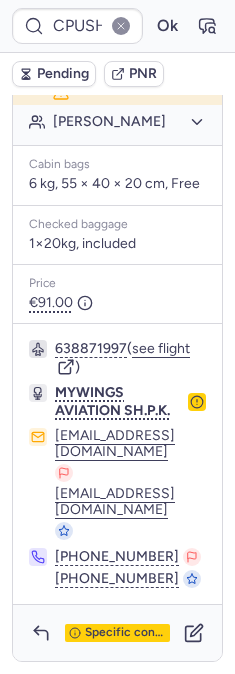 click on "Pending" at bounding box center (63, 74) 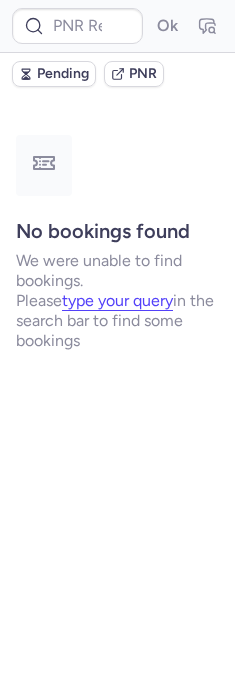 scroll, scrollTop: 0, scrollLeft: 0, axis: both 